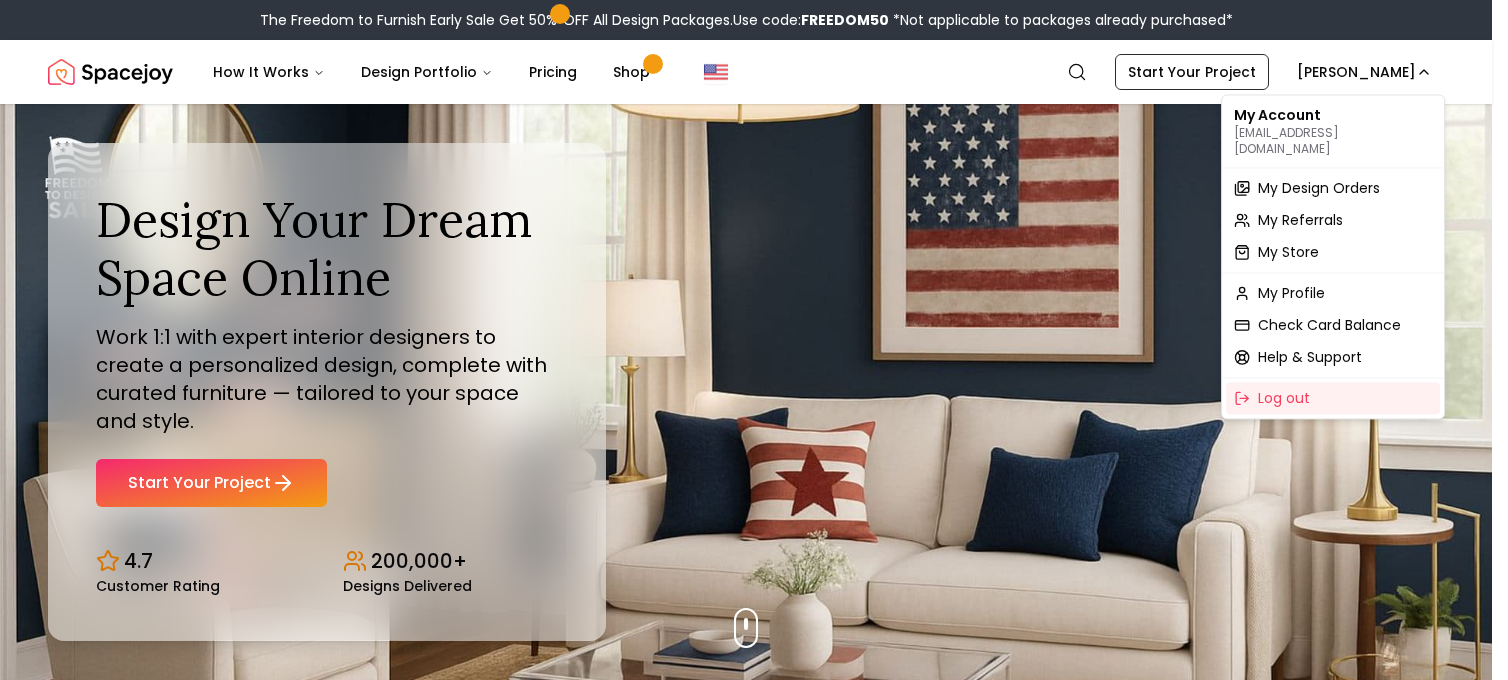 scroll, scrollTop: 0, scrollLeft: 0, axis: both 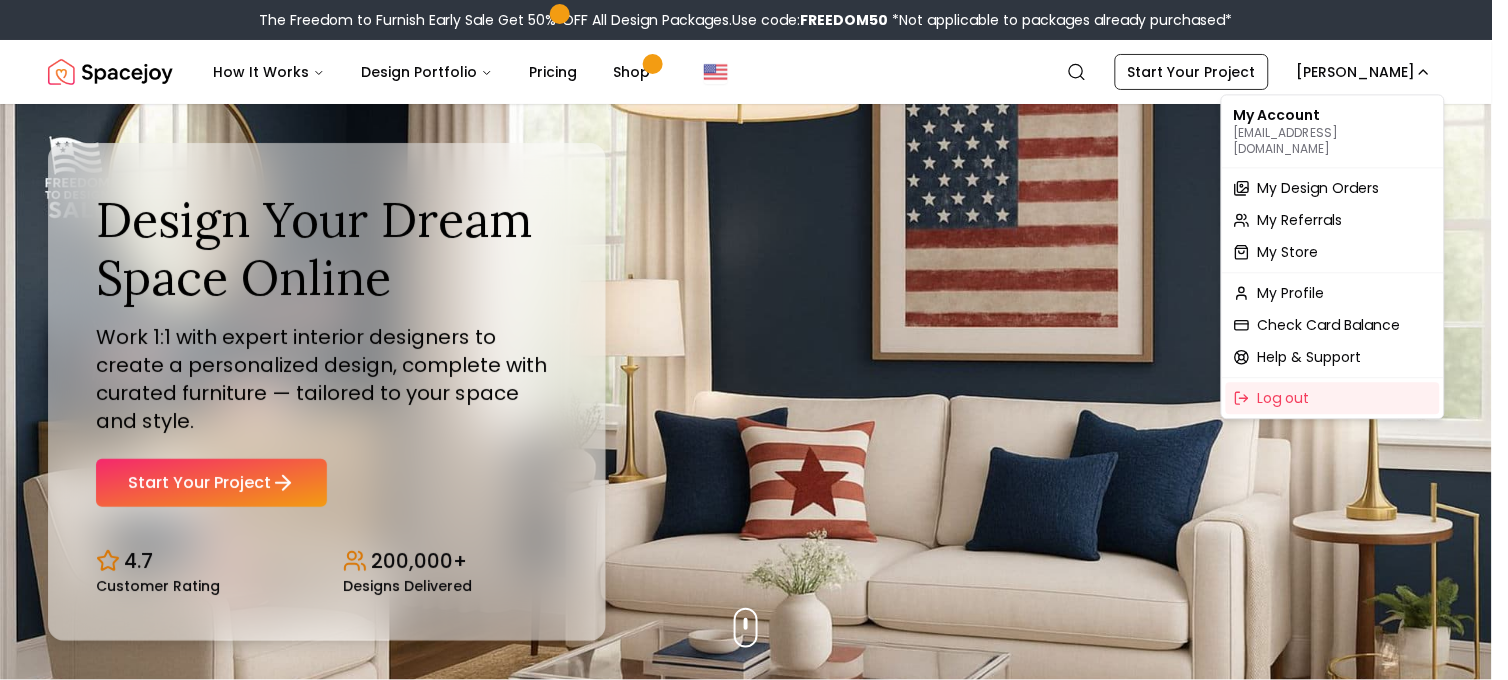 click on "My Design Orders" at bounding box center (1319, 188) 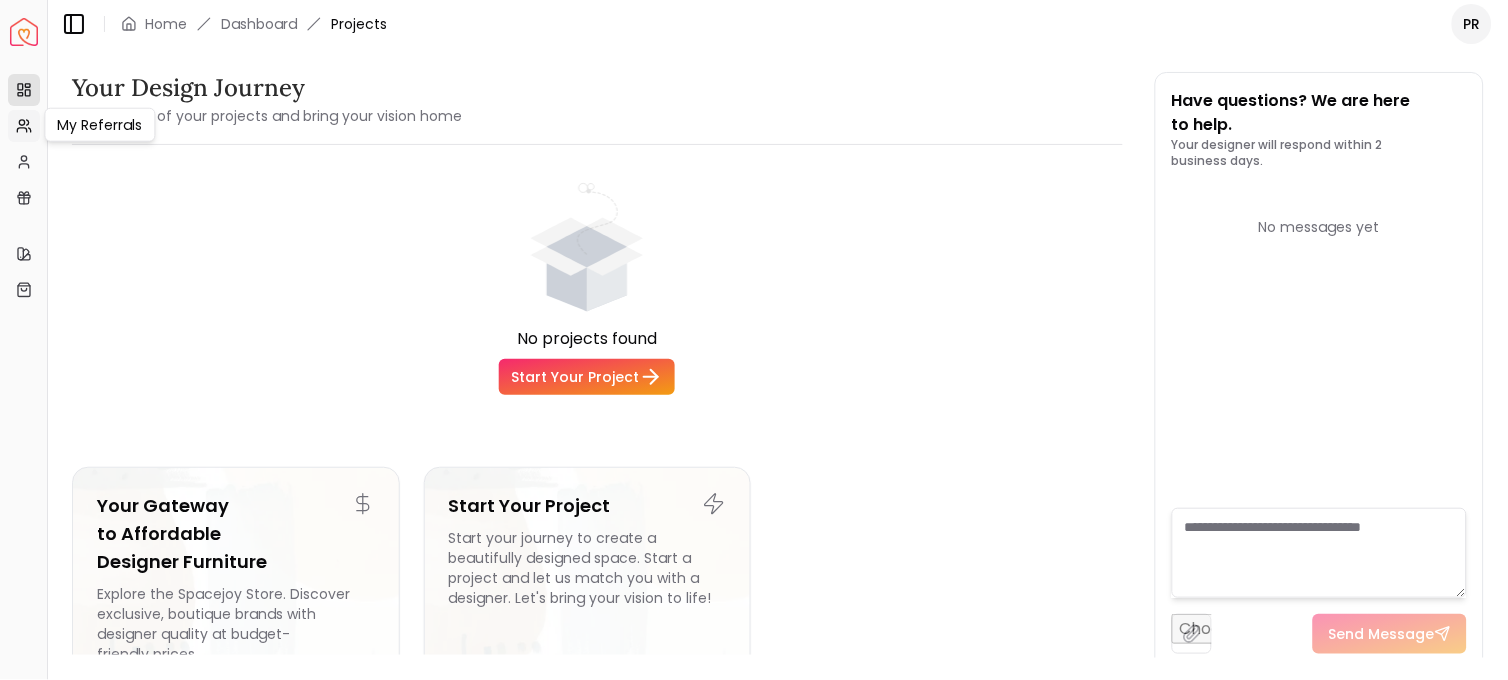 click 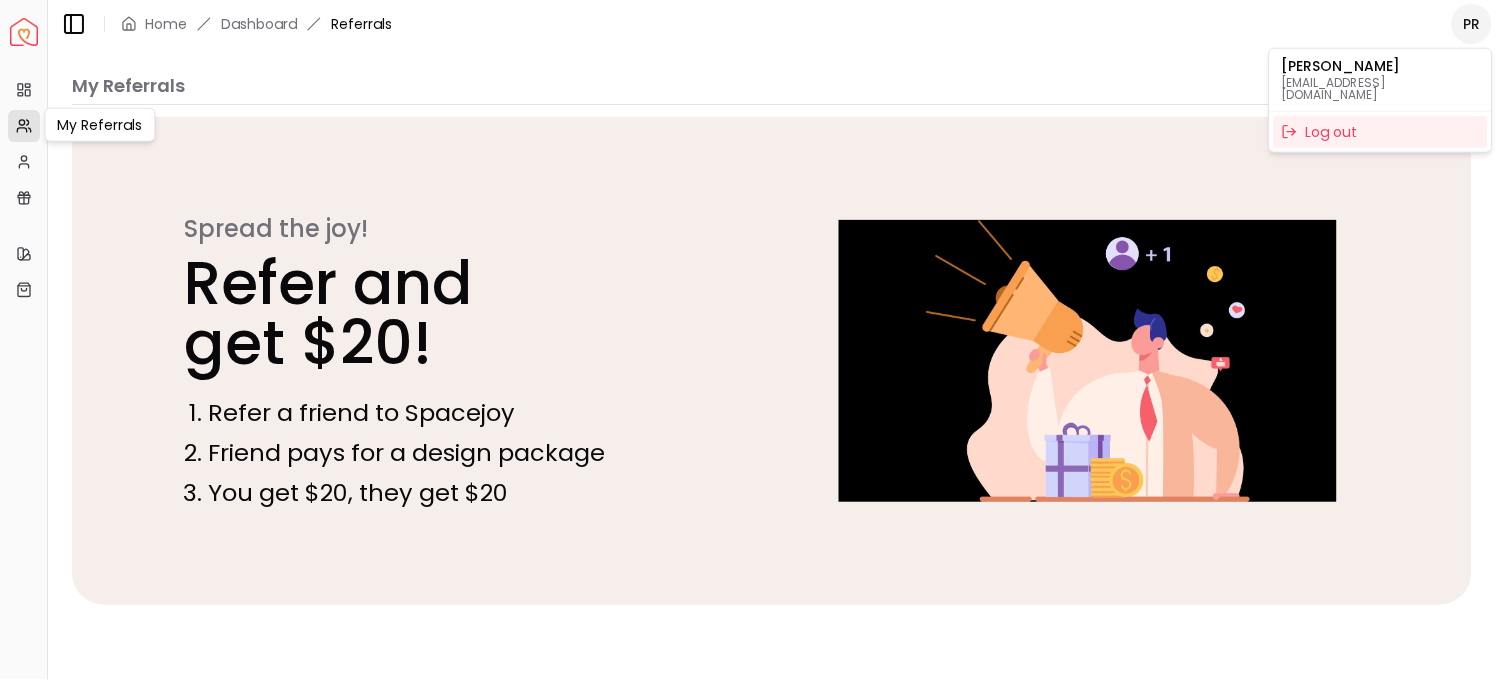 click on "Spacejoy Dashboard Overview Projects My Referrals My Referrals My Referrals My Profile Gift Card Balance Quick Links My Style My Store Toggle Sidebar Home Dashboard Referrals PR My Referrals Spread the joy! Refer and get $20! Refer a friend to Spacejoy Friend pays for a design package You get $20, they get $20 Thank you for spreading the joy - Referral Invites - Referral Signups - Referral Conversions Terms and Conditions Definitions “Referrer” shall mean an existing Spacejoy user who shares their unique link during the campaign period. “Referee” shall be the individual who purchases a design package, after clicking on the link shared by the referrer. The referee must not have made any transaction on Spacejoy i.e. the referee must be a new user to Spacejoy. “Reward” shall mean Spacejoy Gift cards shared with the referrer/referee by [PERSON_NAME]. Referral Reward The referrer will earn rewards only for the first 30 referees who finish purchasing design packages on Spacejoy using their link.   ." at bounding box center [754, 340] 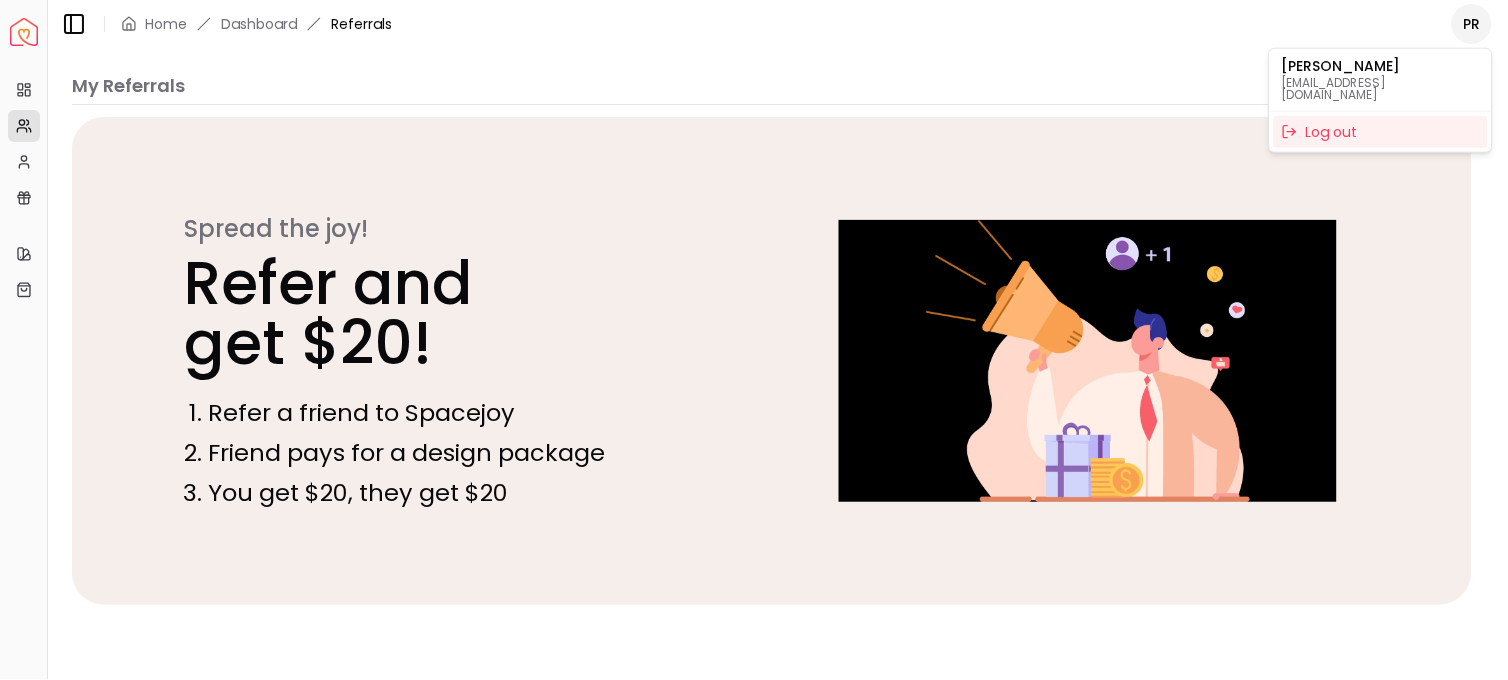 click on "[EMAIL_ADDRESS][DOMAIN_NAME]" at bounding box center (1381, 89) 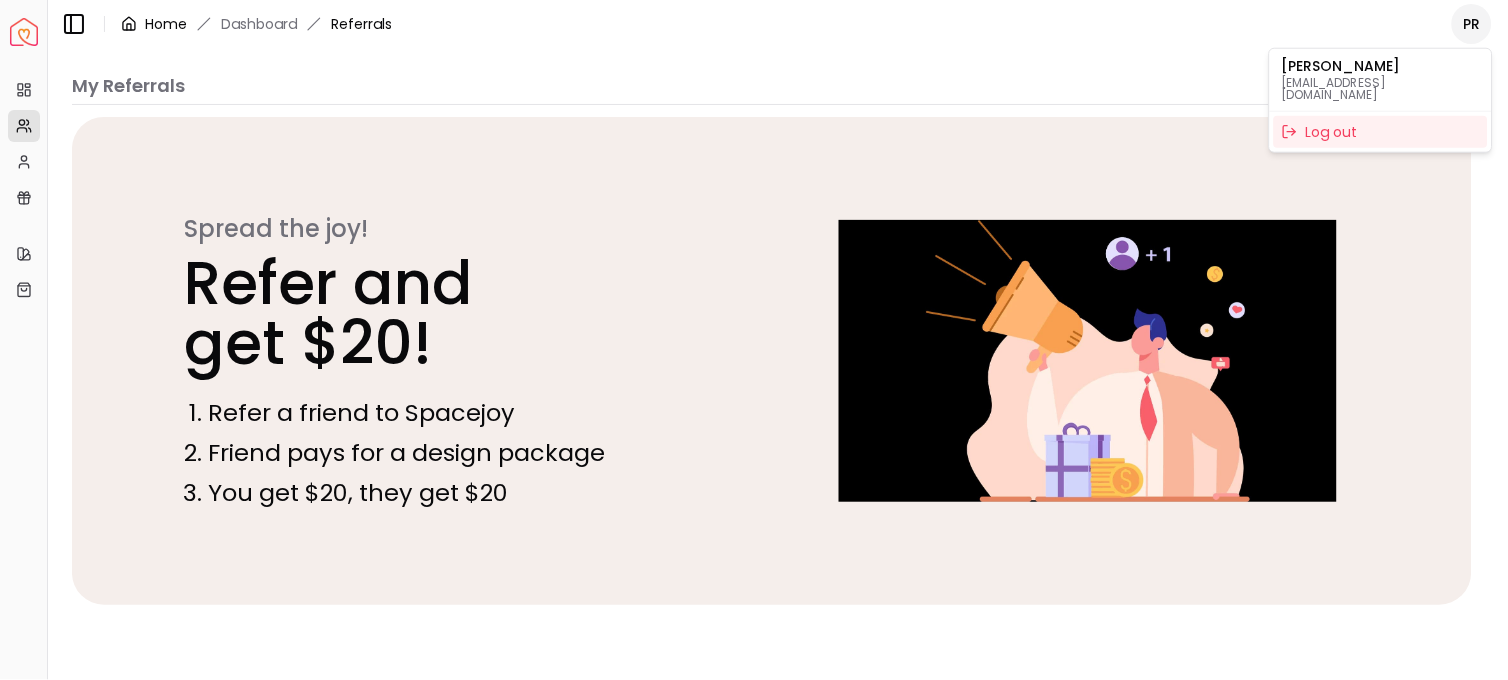 click on "Spacejoy Dashboard Overview Projects My Referrals My Profile Gift Card Balance Quick Links My Style My Store Toggle Sidebar Home Dashboard Referrals PR My Referrals Spread the joy! Refer and get $20! Refer a friend to Spacejoy Friend pays for a design package You get $20, they get $20 Thank you for spreading the joy - Referral Invites - Referral Signups - Referral Conversions Terms and Conditions Definitions “Referrer” shall mean an existing Spacejoy user who shares their unique link during the campaign period. “Referee” shall be the individual who purchases a design package, after clicking on the link shared by the referrer. The referee must not have made any transaction on Spacejoy i.e. the referee must be a new user to Spacejoy. “Reward” shall mean Spacejoy Gift cards shared with the referrer/referee by [PERSON_NAME]. Referral Reward The referrer will earn rewards only for the first 30 referees who finish purchasing design packages on Spacejoy using their link.   [EMAIL_ADDRESS][DOMAIN_NAME] .
Log out" at bounding box center (754, 340) 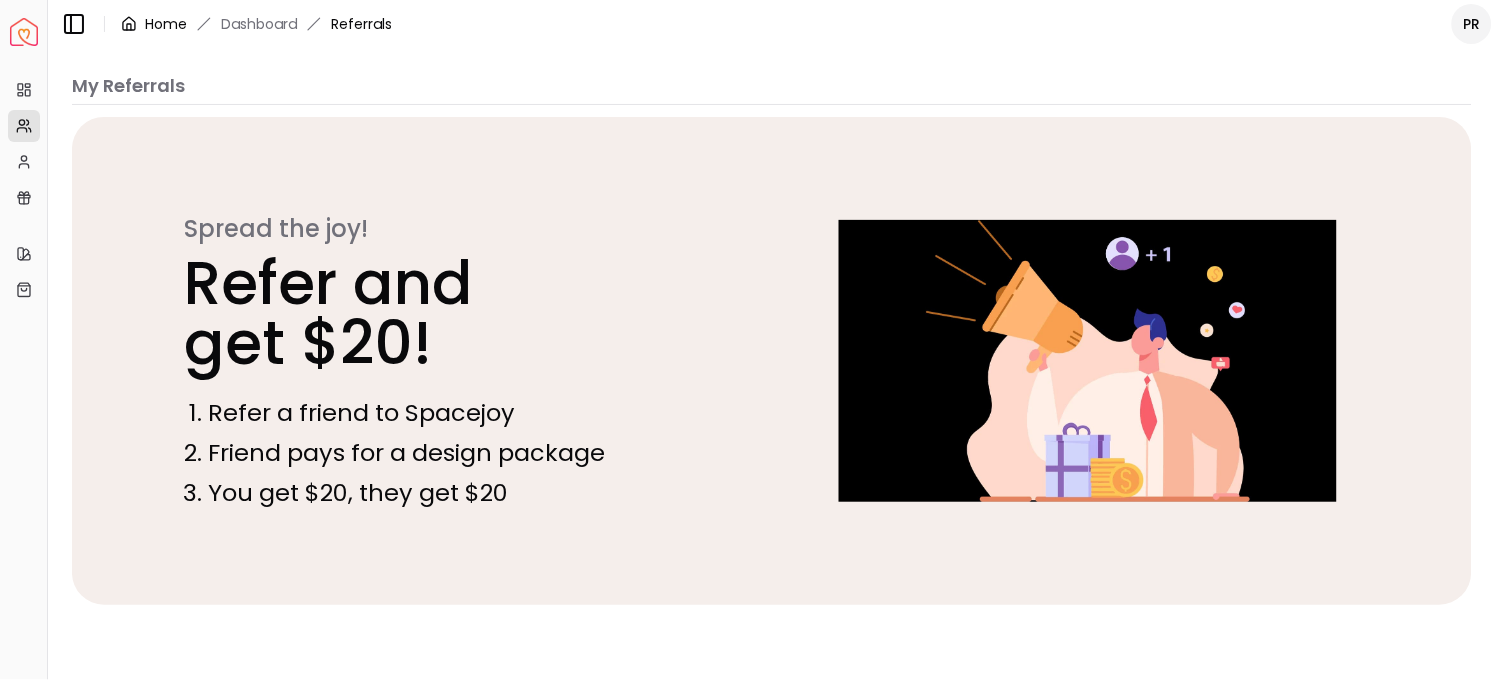click on "Home" at bounding box center (166, 24) 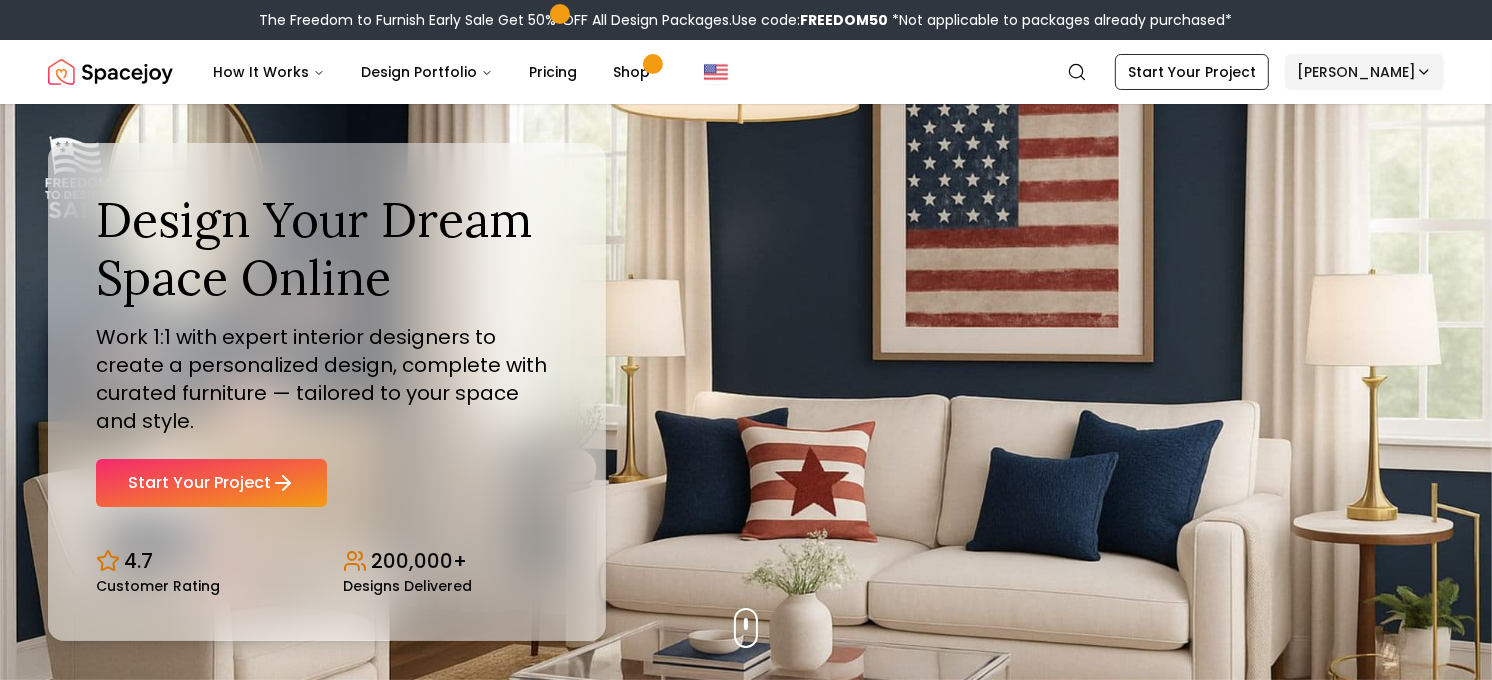 click on "The Freedom to Furnish Early Sale Get 50% OFF All Design Packages.  Use code:  FREEDOM50   *Not applicable to packages already purchased* Spacejoy How It Works   Design Portfolio   Pricing Shop Search Start Your Project   [PERSON_NAME] Design Your Dream Space Online Work 1:1 with expert interior designers to create a personalized design, complete with curated furniture — tailored to your space and style. Start Your Project   4.7 Customer Rating 200,000+ Designs Delivered Design Your Dream Space Online Work 1:1 with expert interior designers to create a personalized design, complete with curated furniture — tailored to your space and style. Start Your Project   4.7 Customer Rating 200,000+ Designs Delivered The Freedom to Furnish Early Sale Get 50% OFF on all Design Packages Get Started   [DATE] Sale Up to 70% OFF on Furniture & Decor Shop Now   Get Matched with Expert Interior Designers Online! [PERSON_NAME] Designer [PERSON_NAME] Designer [PERSON_NAME] Designer [PERSON_NAME] Designer   1 2" at bounding box center (746, 5957) 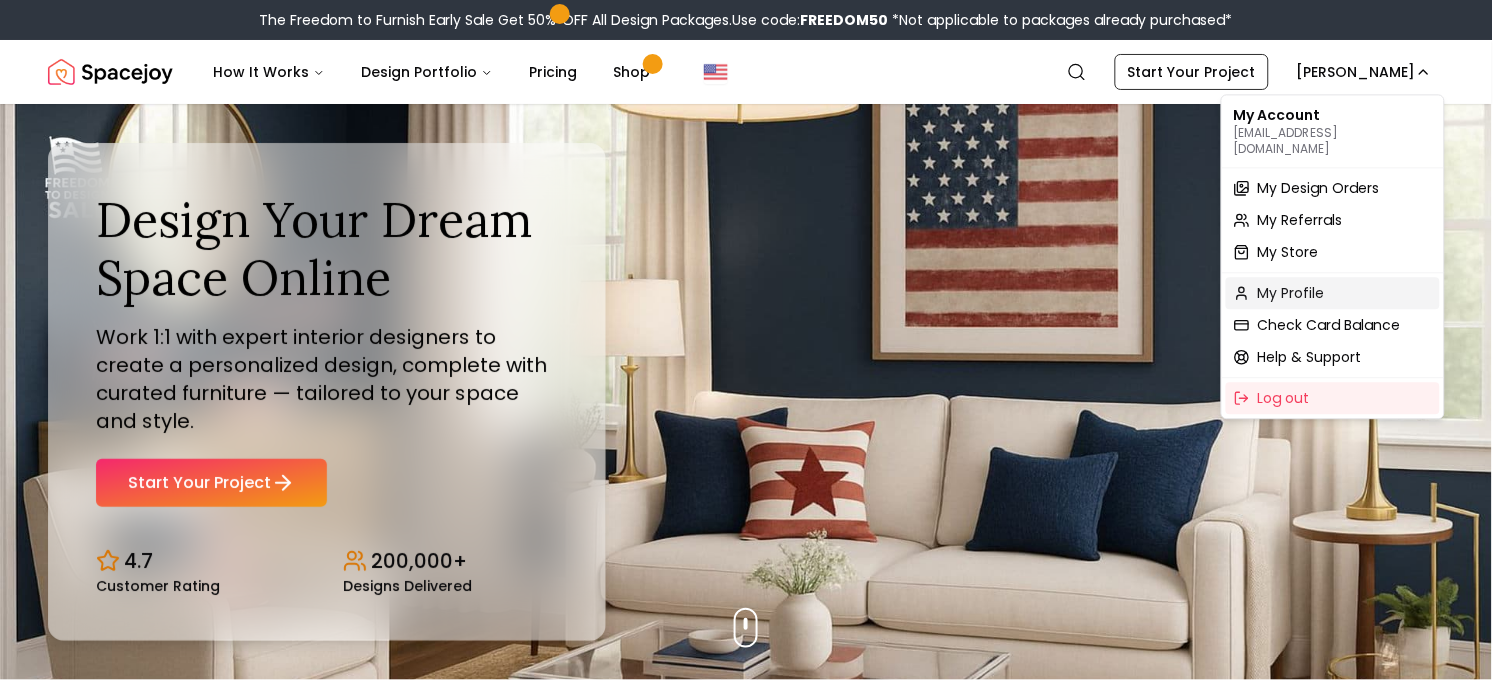 click on "My Profile" at bounding box center [1291, 293] 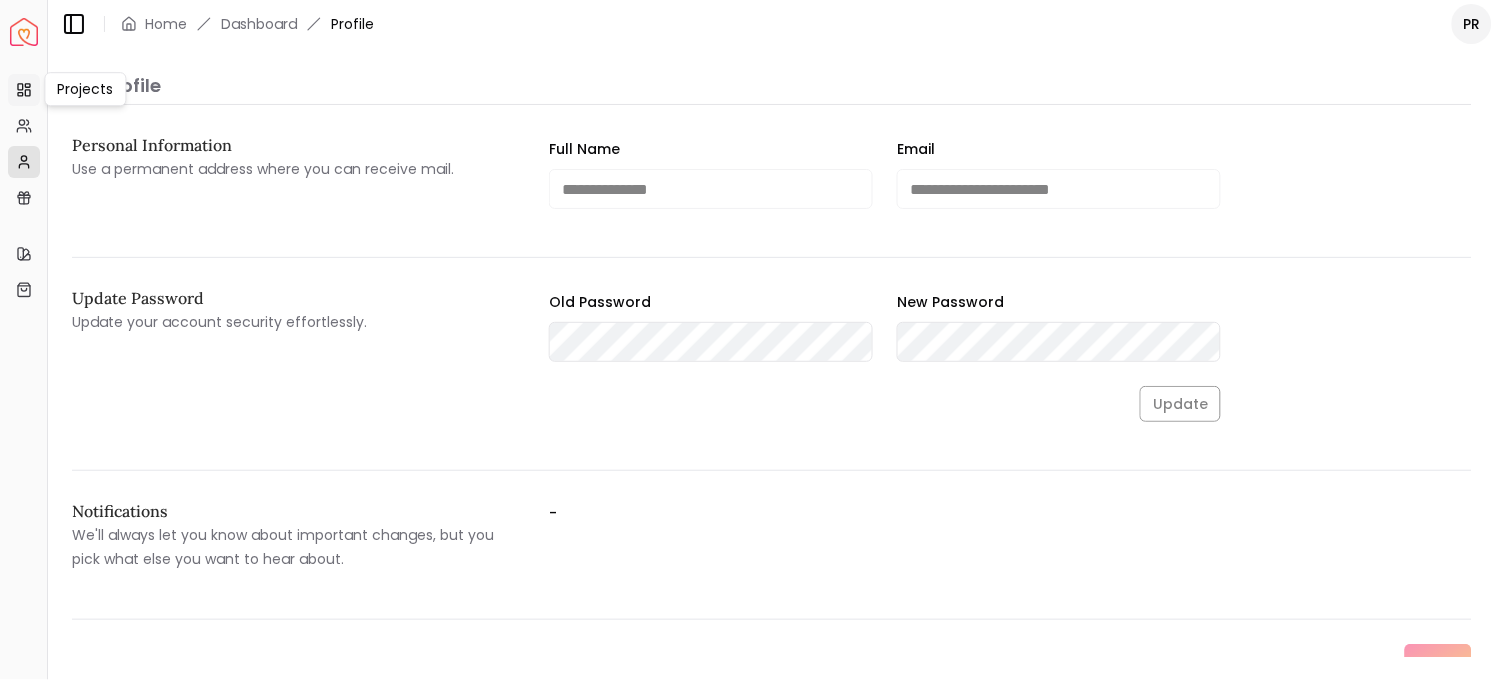 click on "Projects" at bounding box center [24, 90] 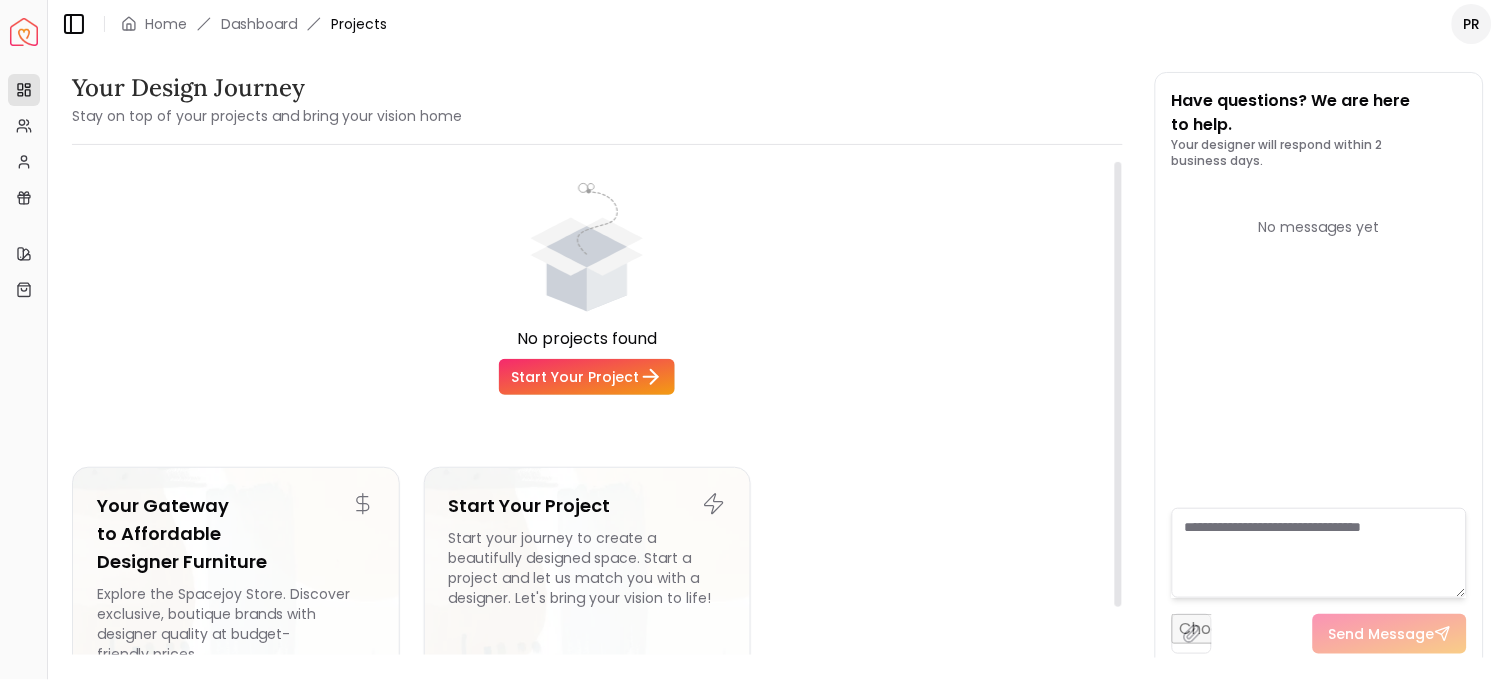 click on "Start Your Project" at bounding box center (587, 377) 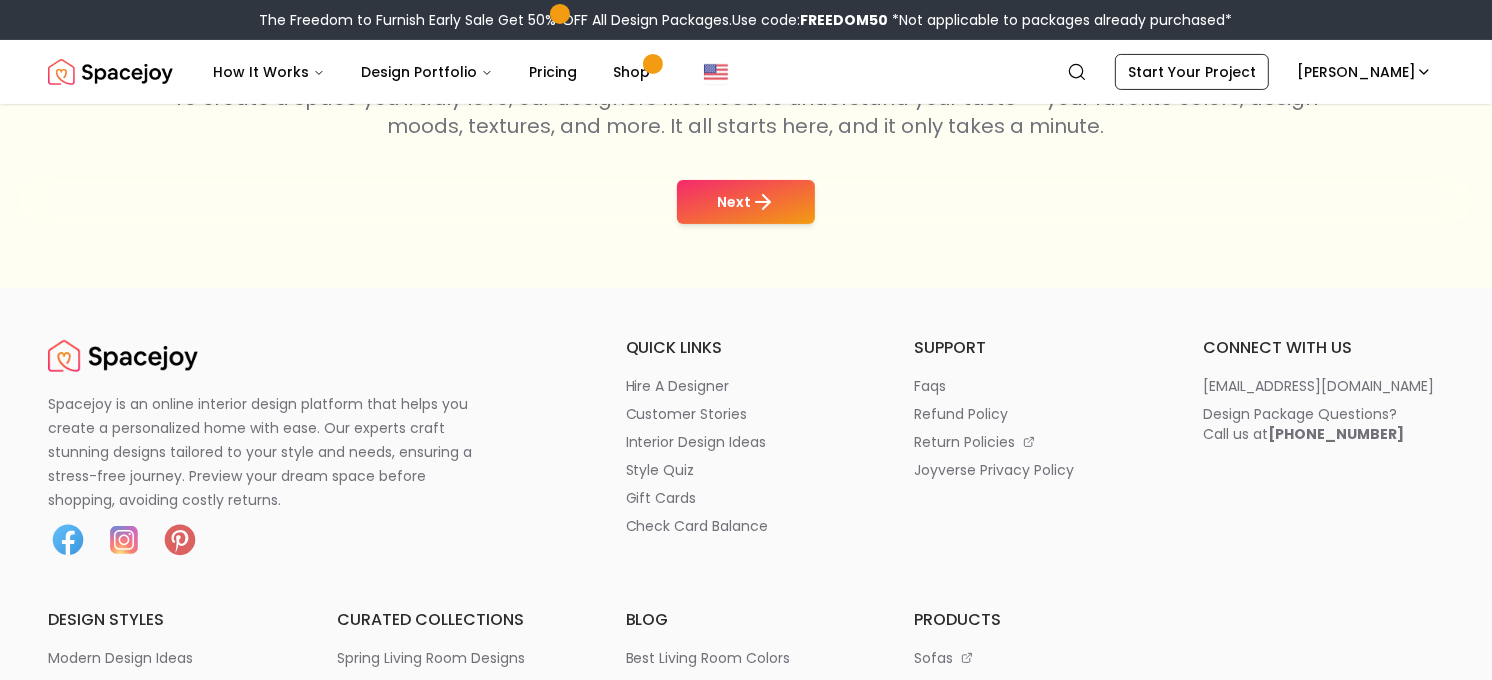 scroll, scrollTop: 284, scrollLeft: 0, axis: vertical 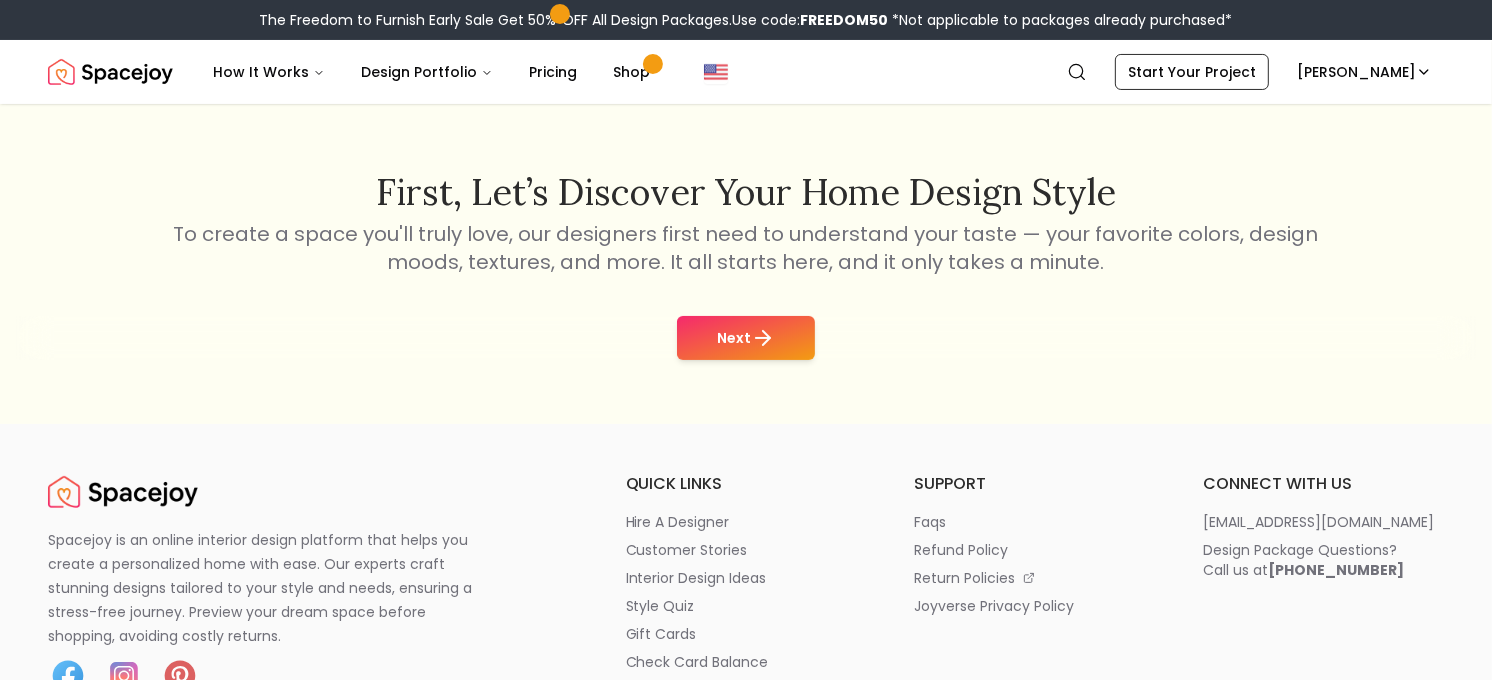 click 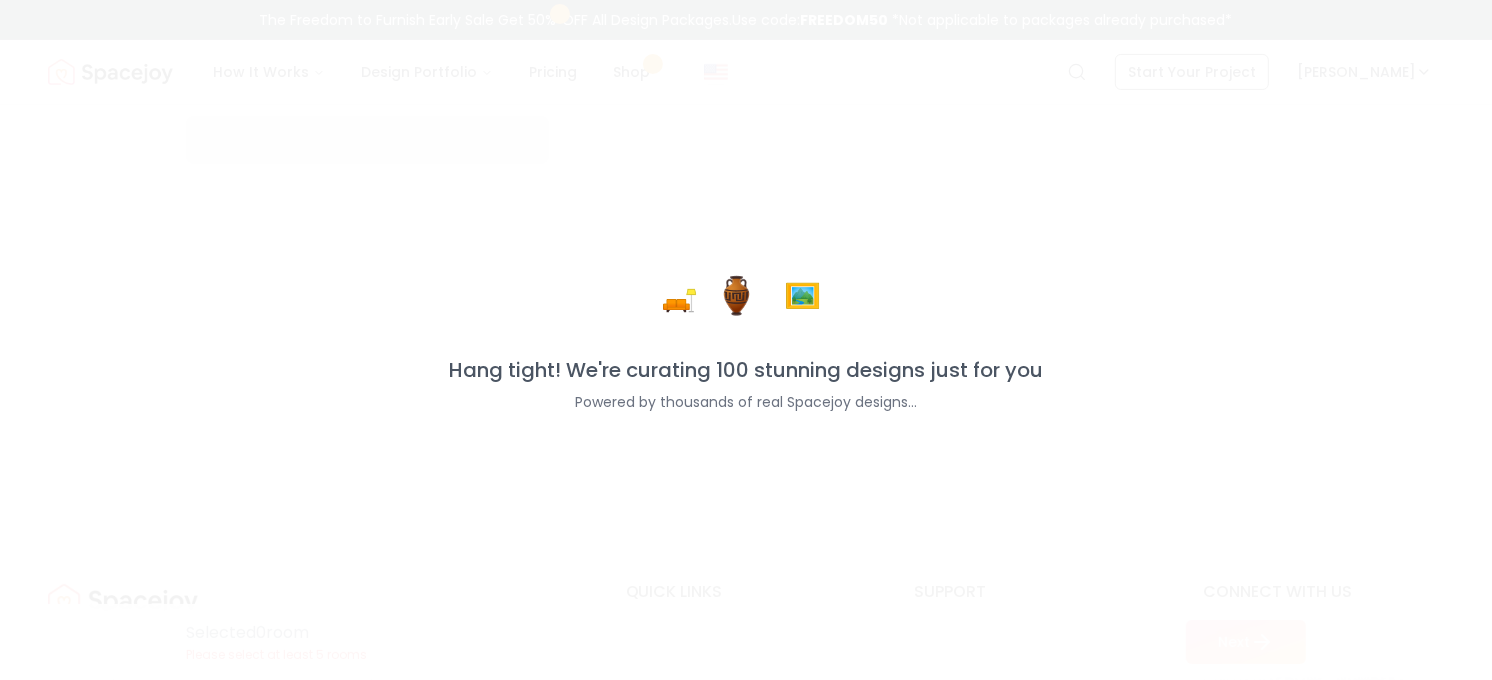 scroll, scrollTop: 0, scrollLeft: 0, axis: both 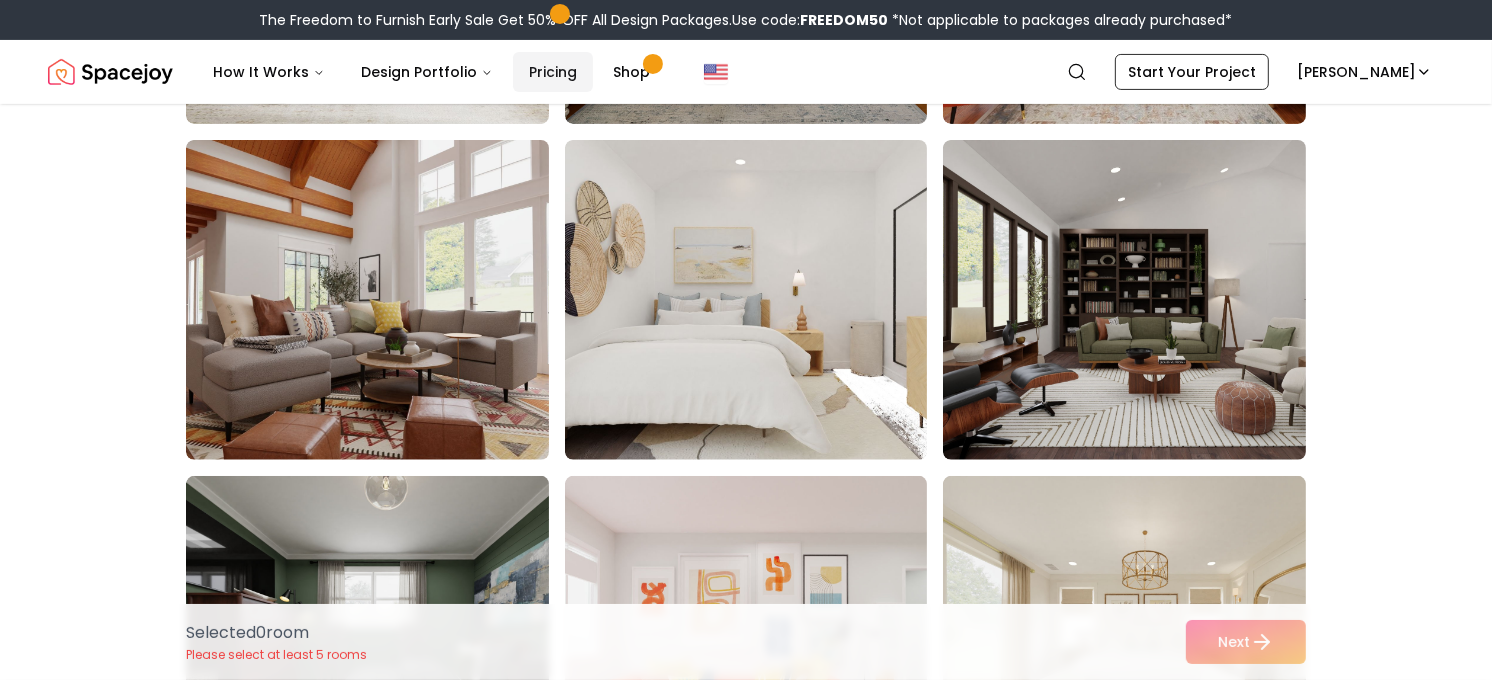 click on "Pricing" at bounding box center (553, 72) 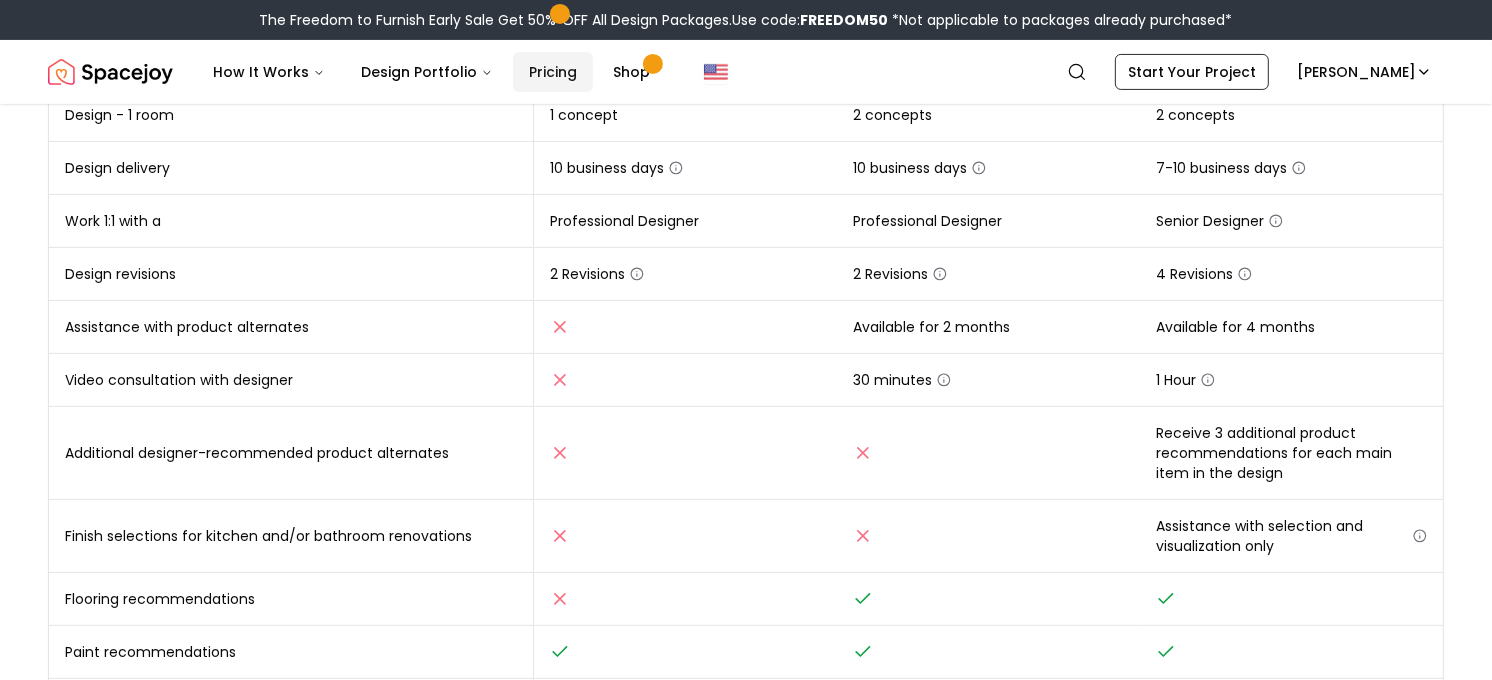 scroll, scrollTop: 0, scrollLeft: 0, axis: both 